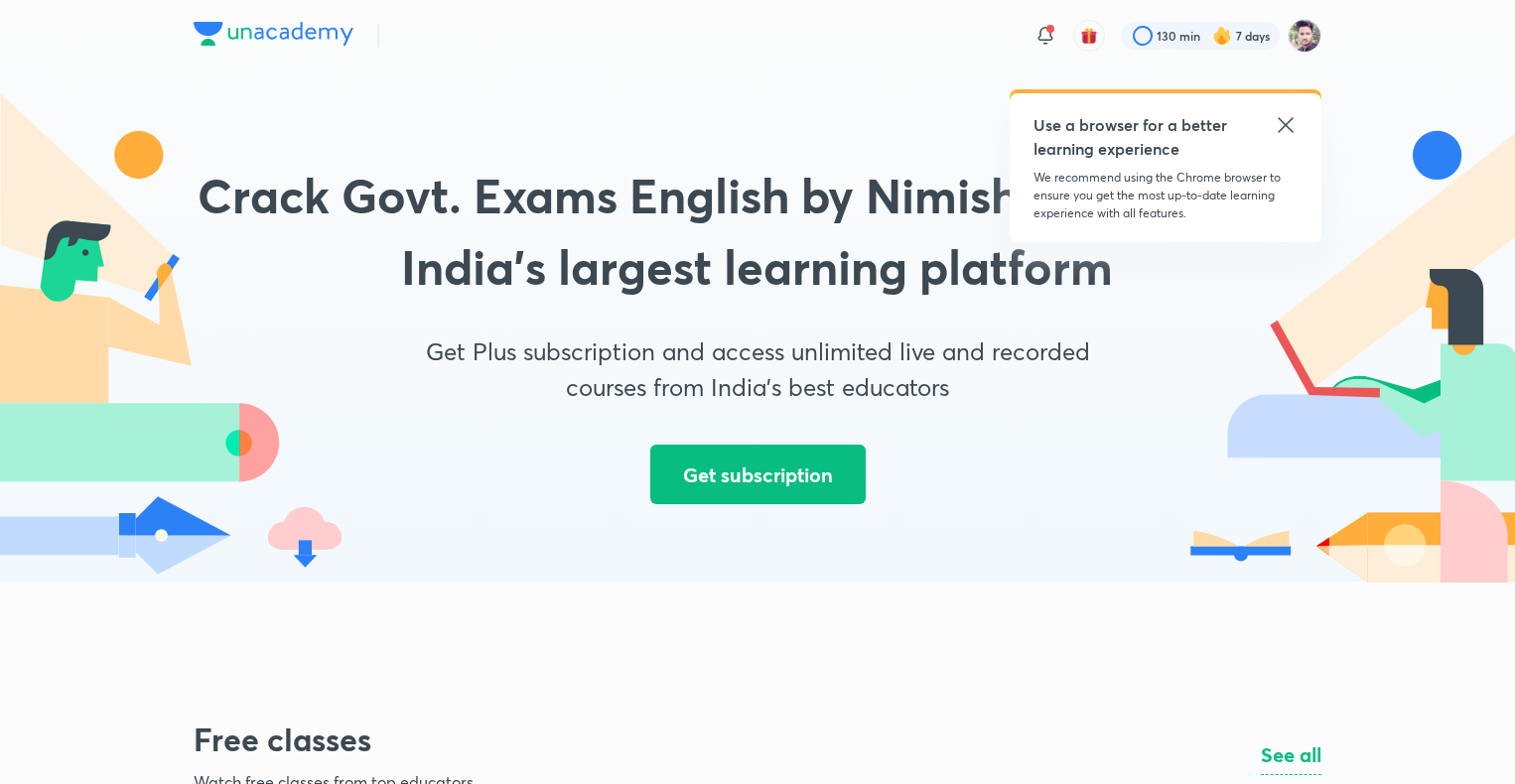 scroll, scrollTop: 0, scrollLeft: 0, axis: both 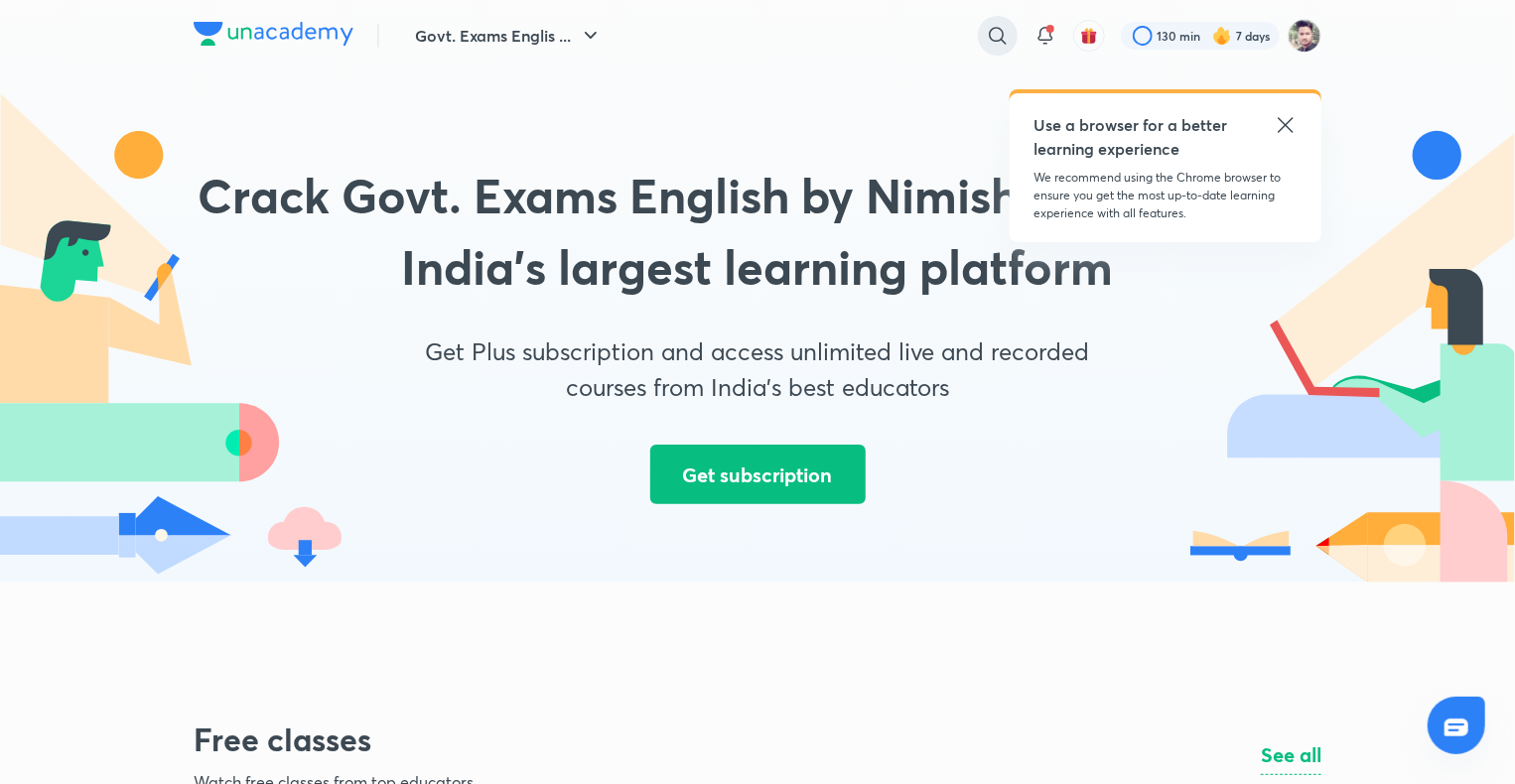 click 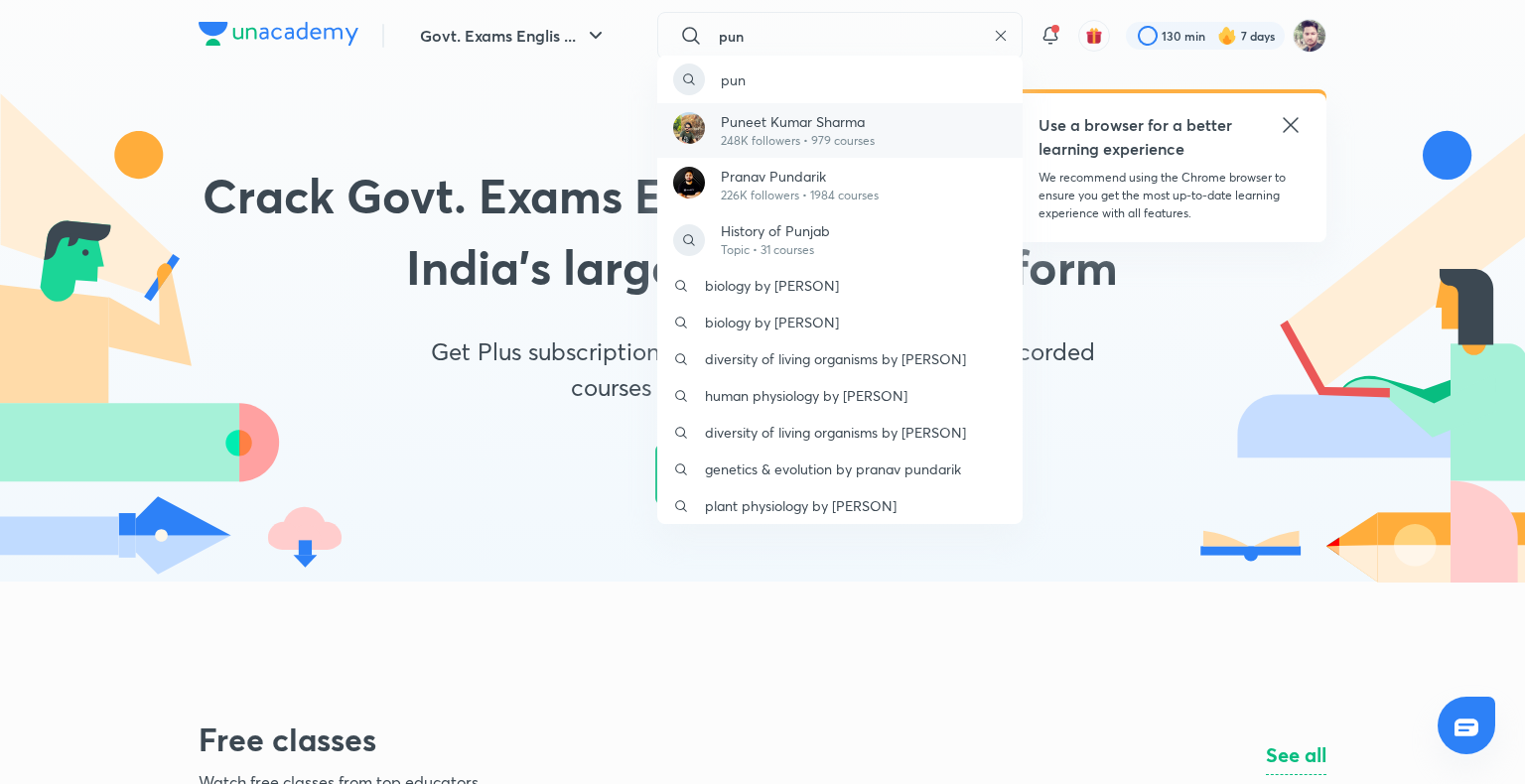 type on "pun" 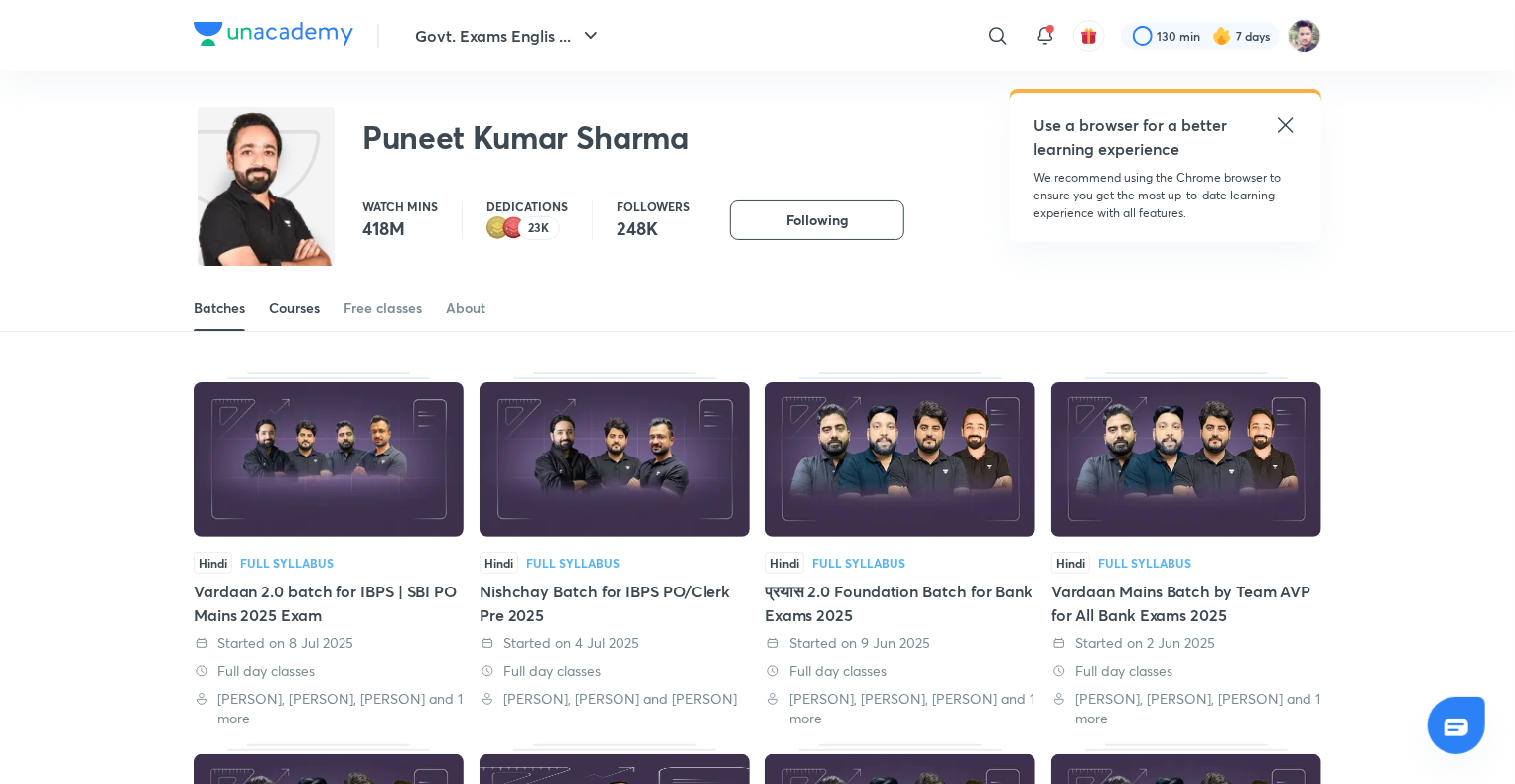 click on "Courses" at bounding box center [294, 308] 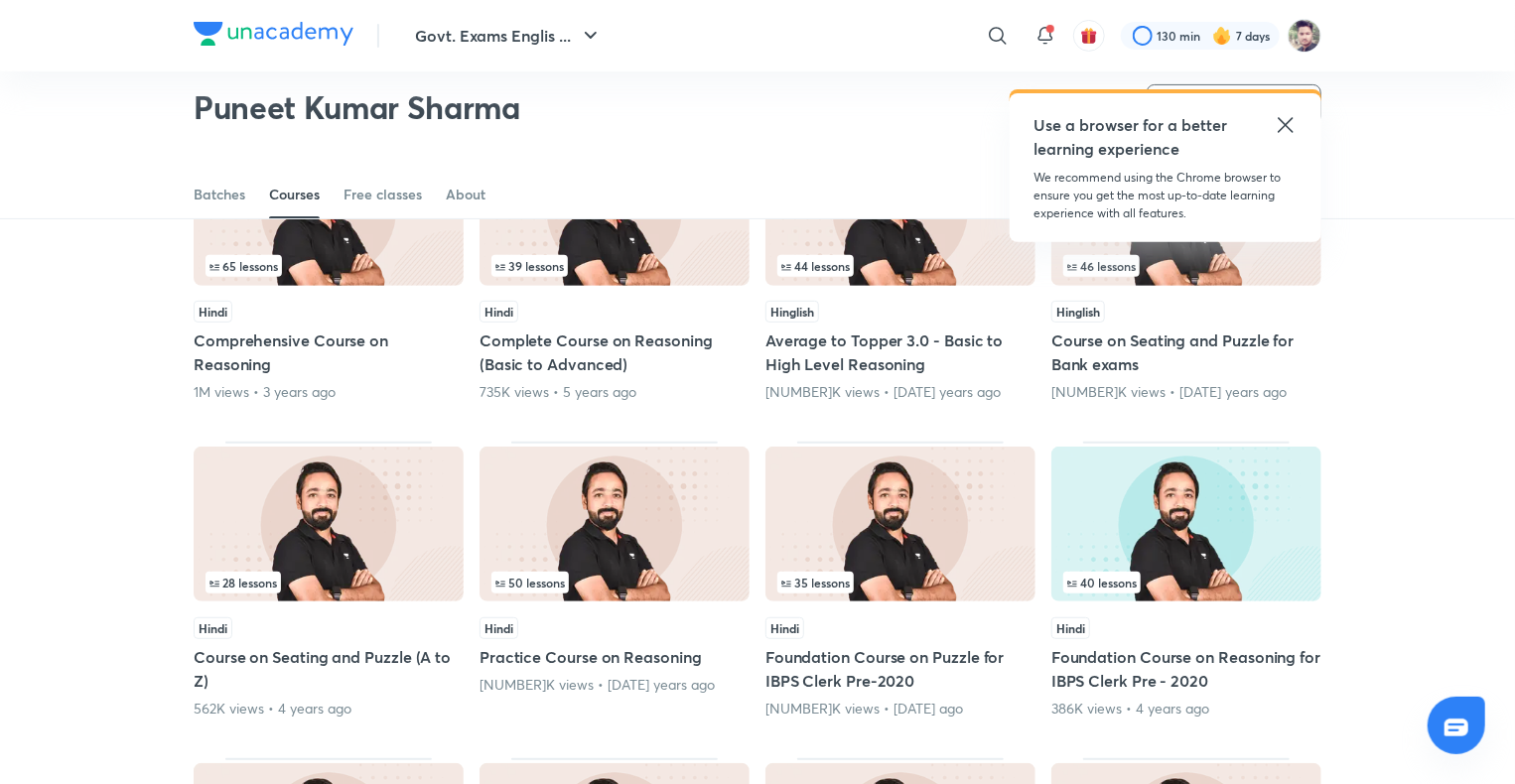 scroll, scrollTop: 314, scrollLeft: 0, axis: vertical 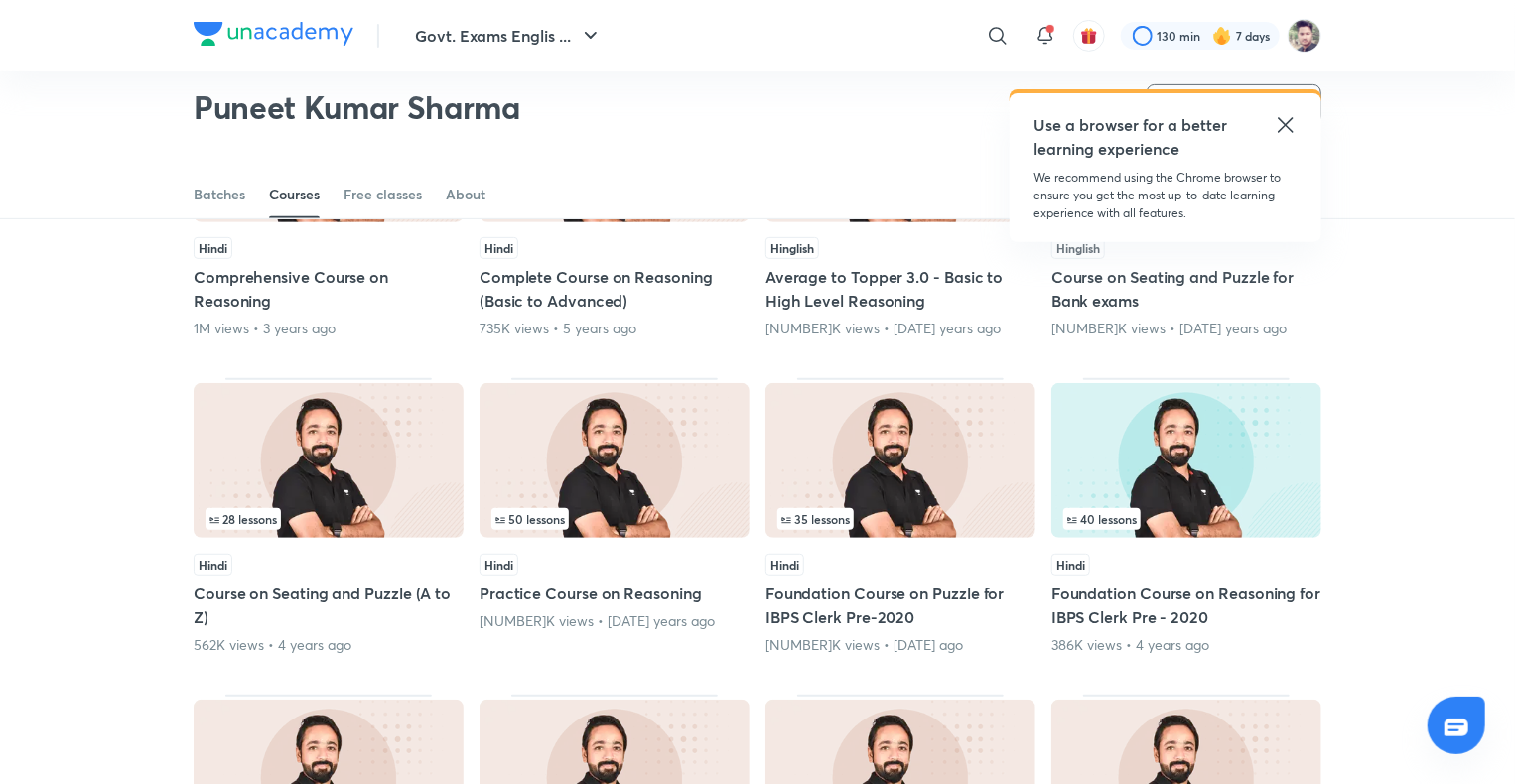 click at bounding box center (615, 460) 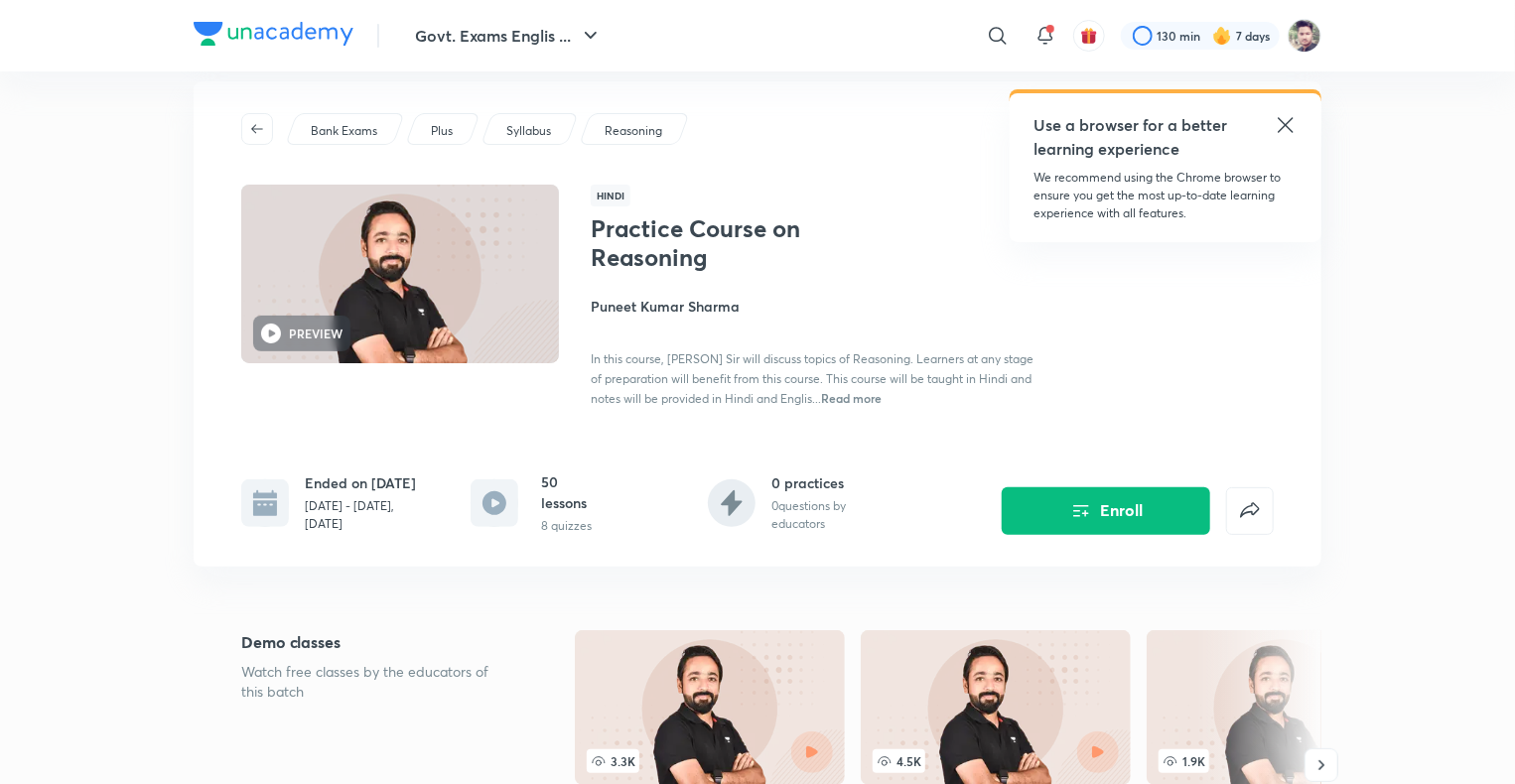 scroll, scrollTop: 0, scrollLeft: 0, axis: both 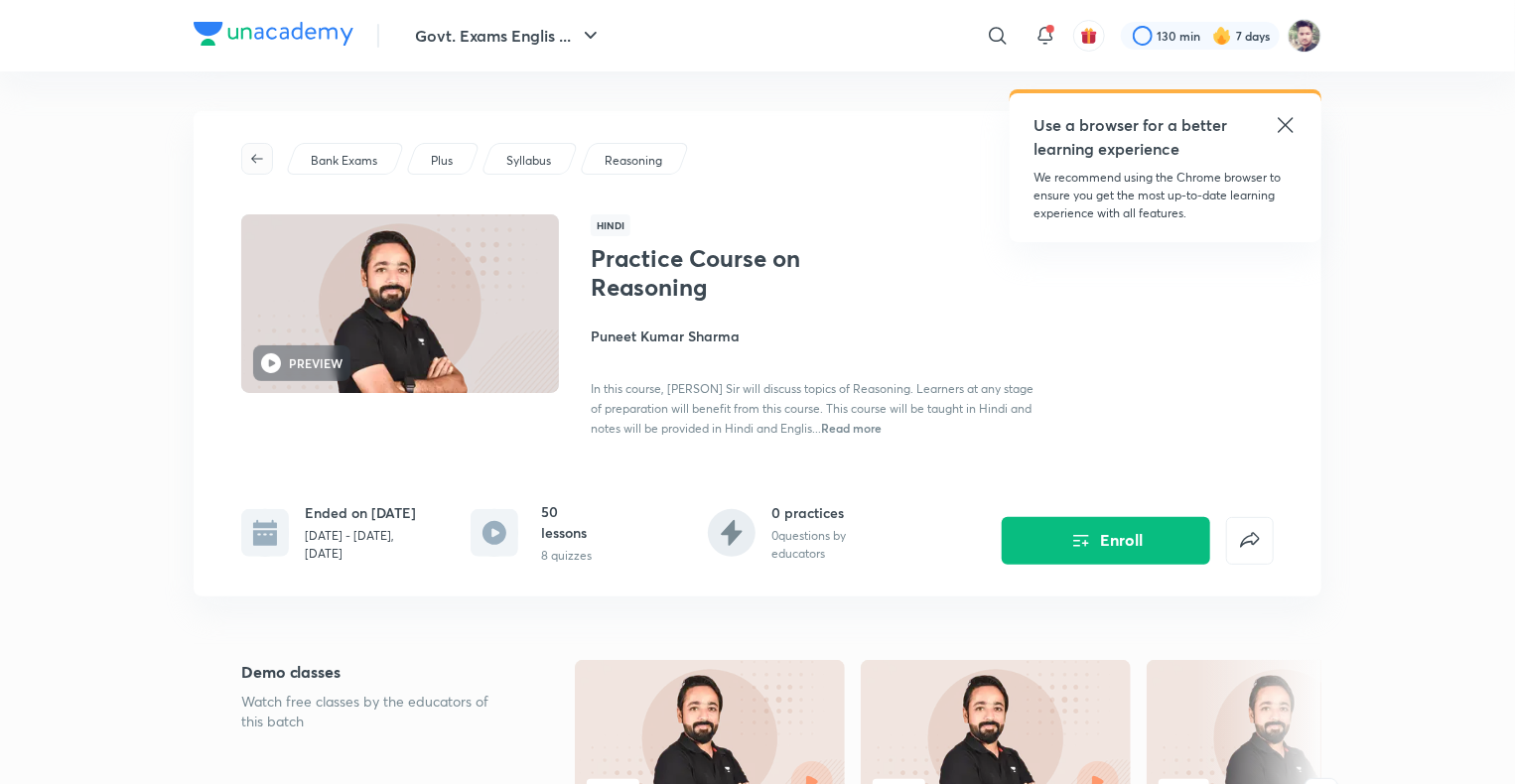 click 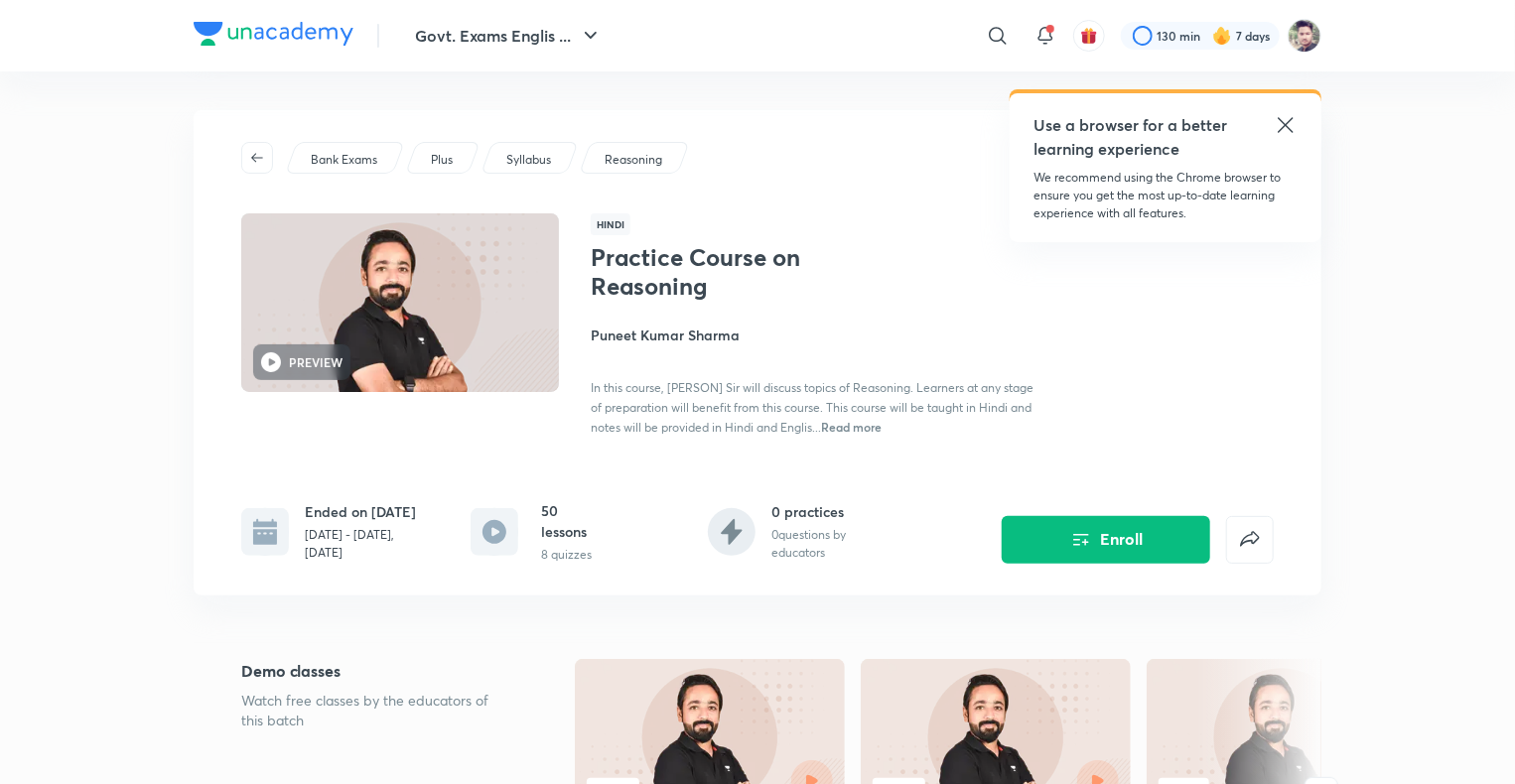 scroll, scrollTop: 0, scrollLeft: 0, axis: both 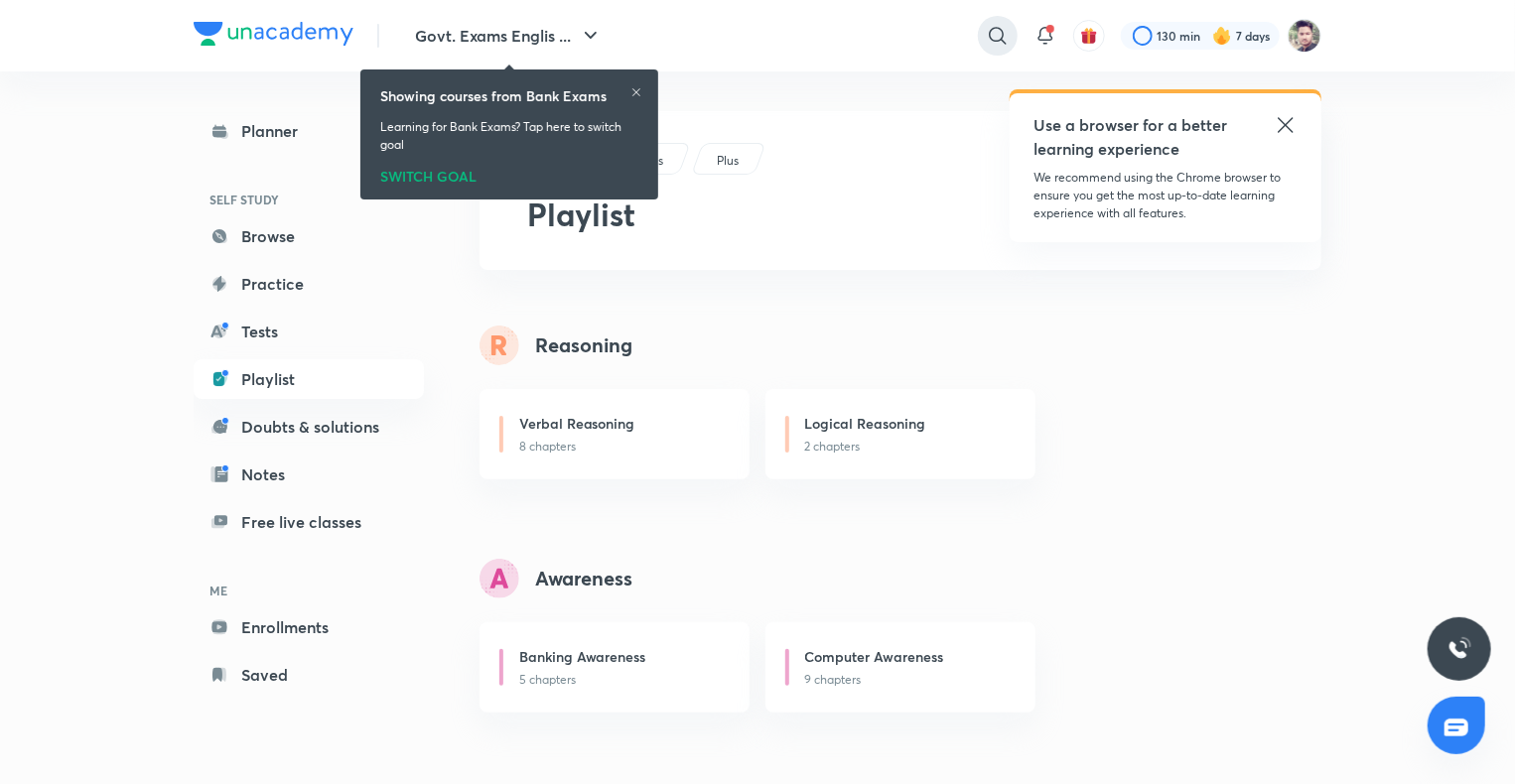 click 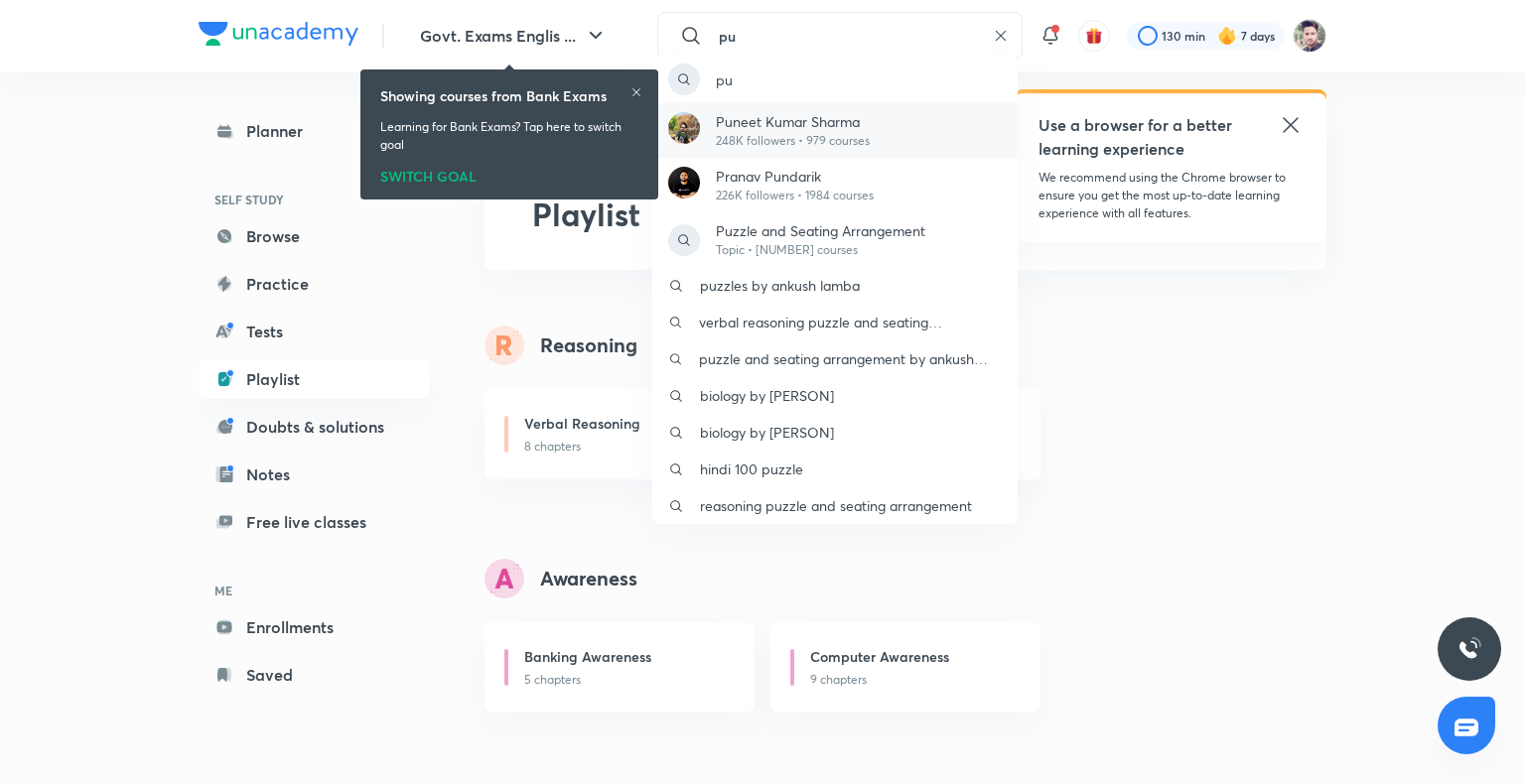 type on "pu" 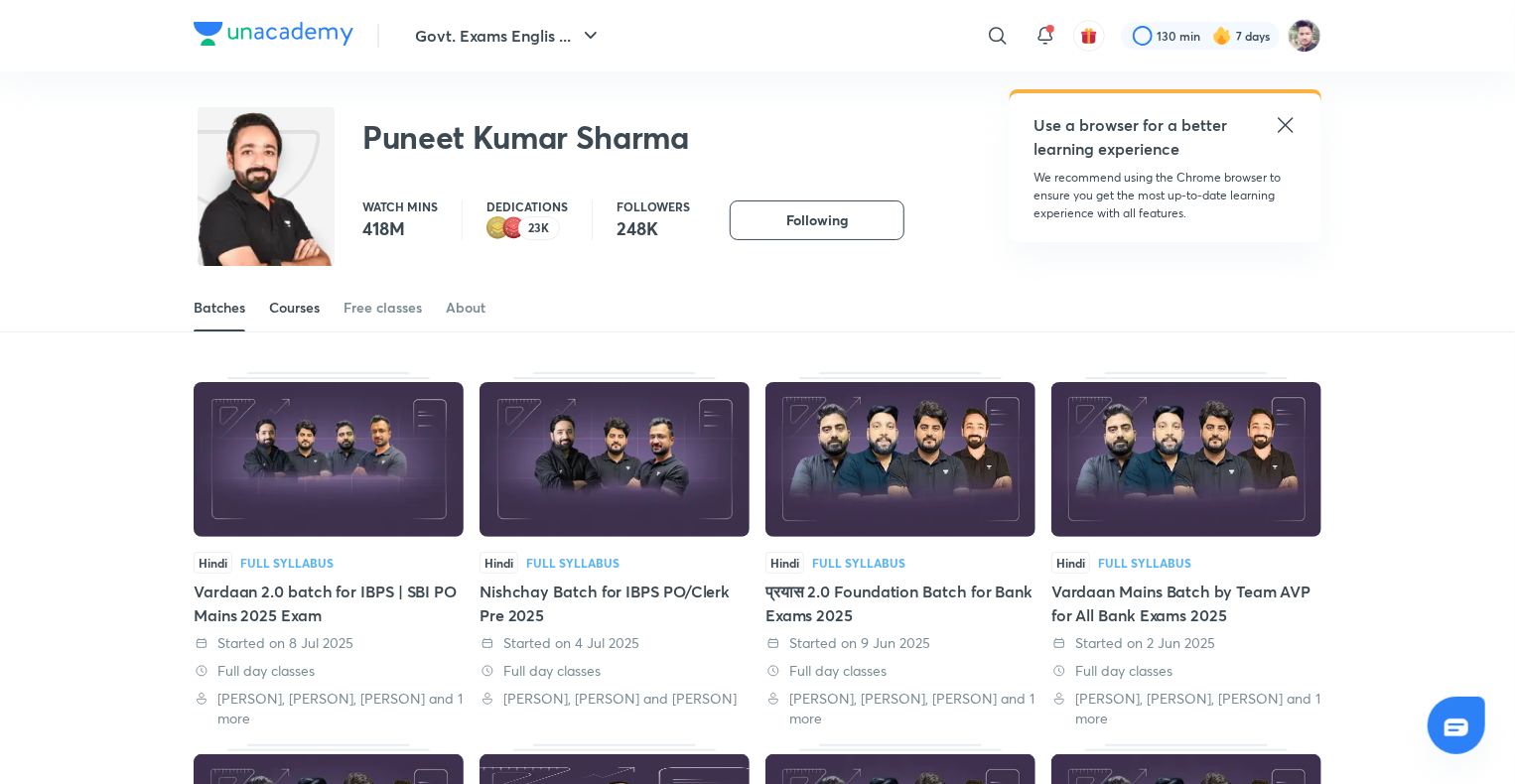 click on "Courses" at bounding box center [294, 308] 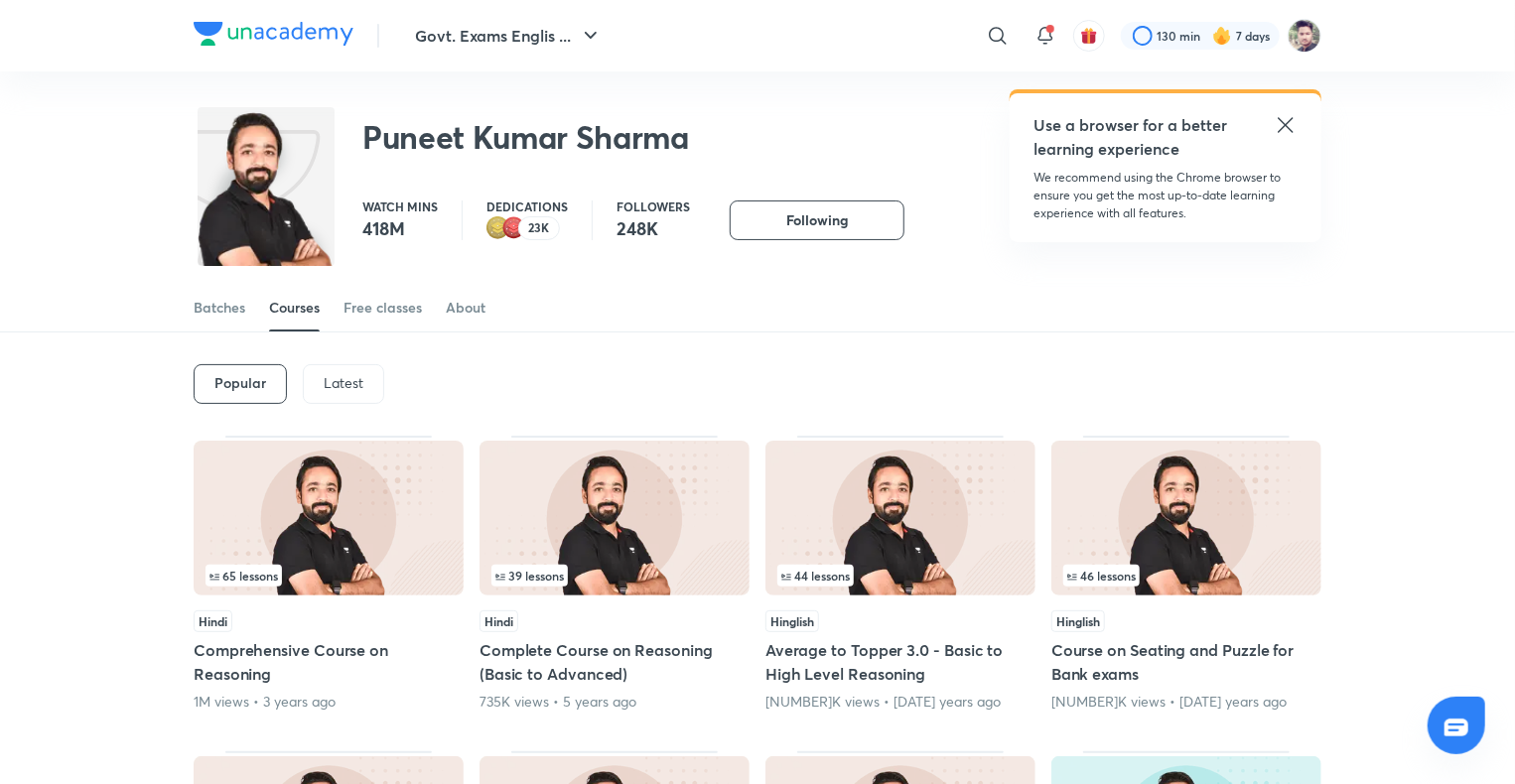 click on "Latest" at bounding box center (344, 383) 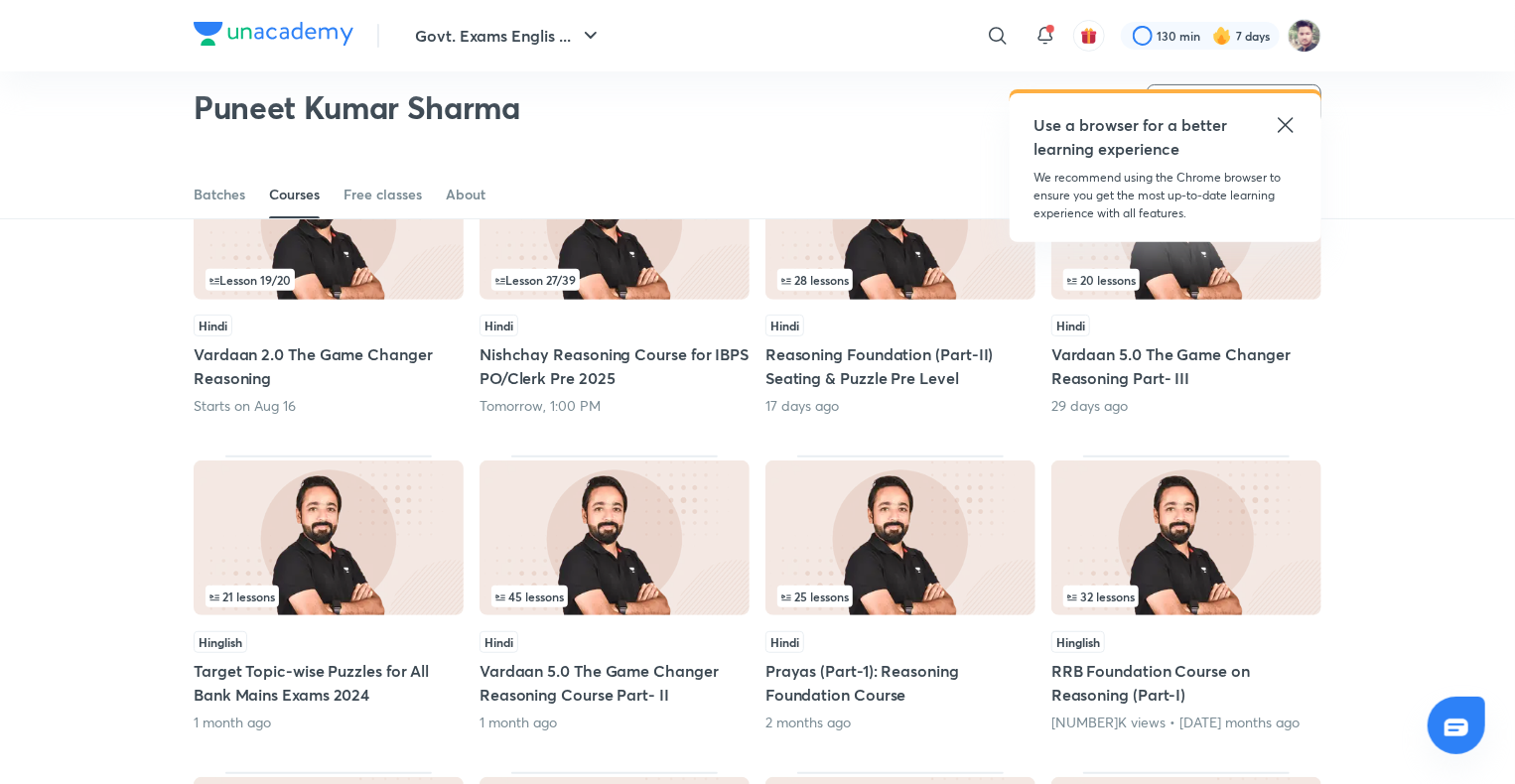 scroll, scrollTop: 284, scrollLeft: 0, axis: vertical 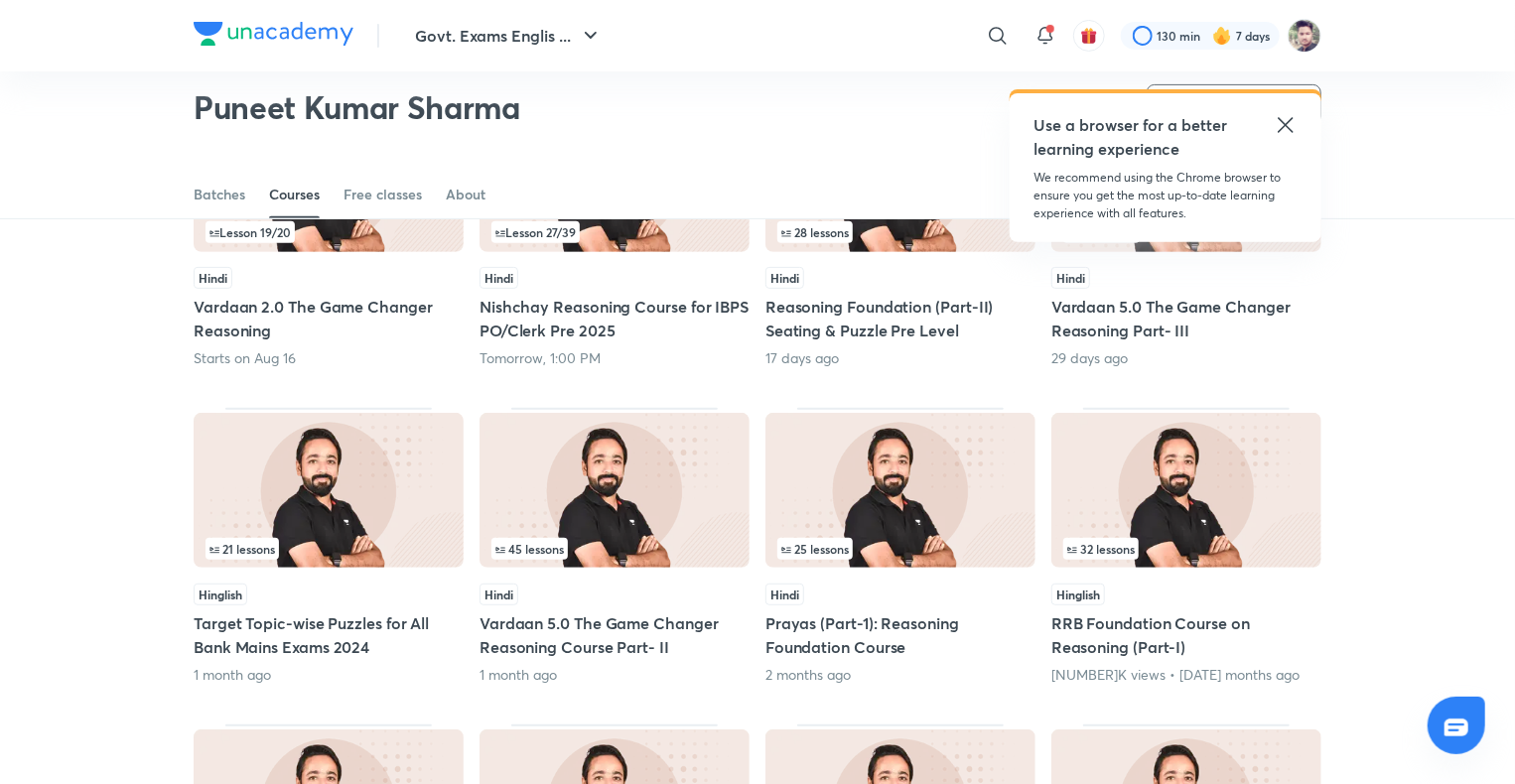 click at bounding box center (615, 490) 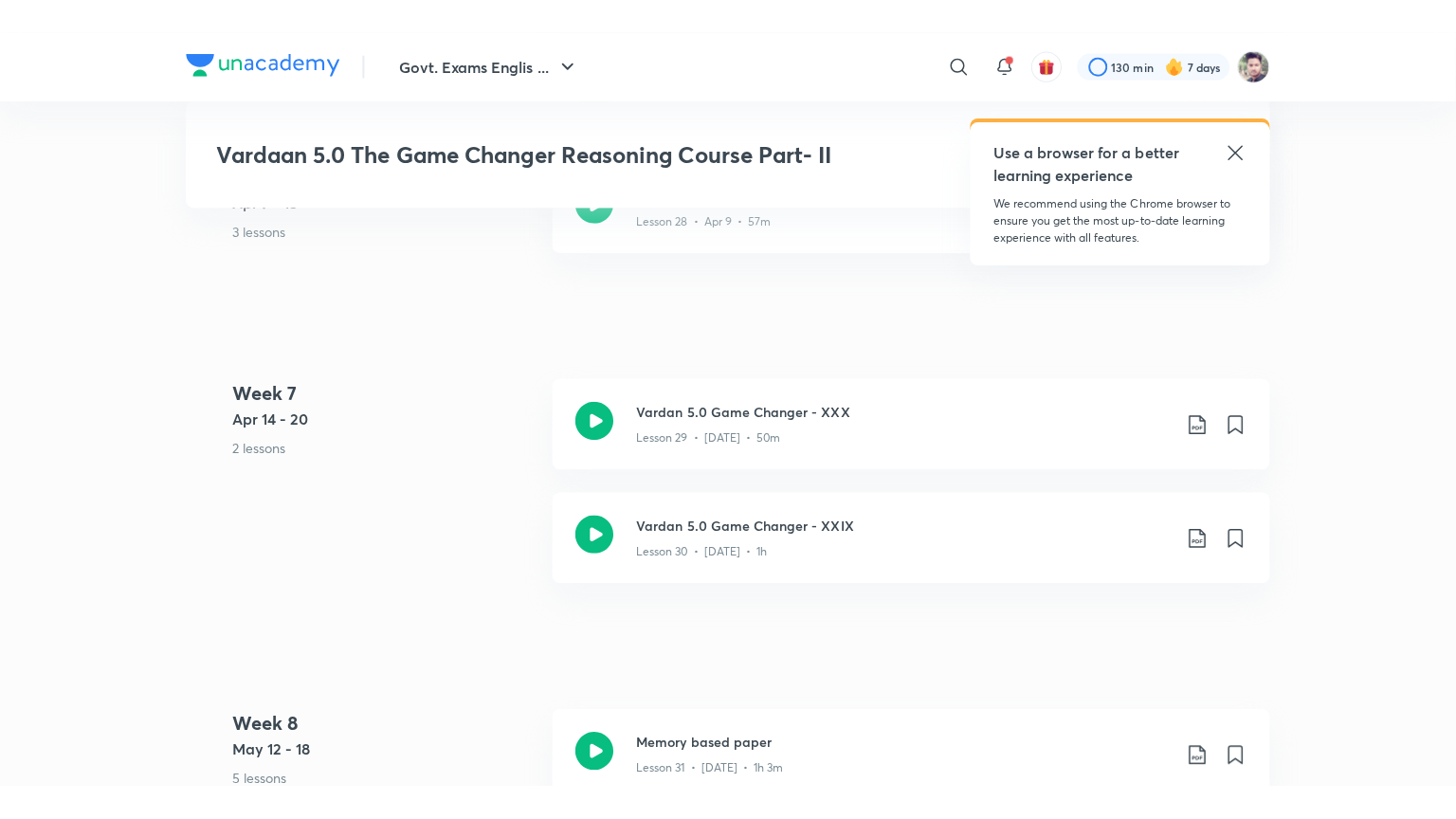 scroll, scrollTop: 4740, scrollLeft: 0, axis: vertical 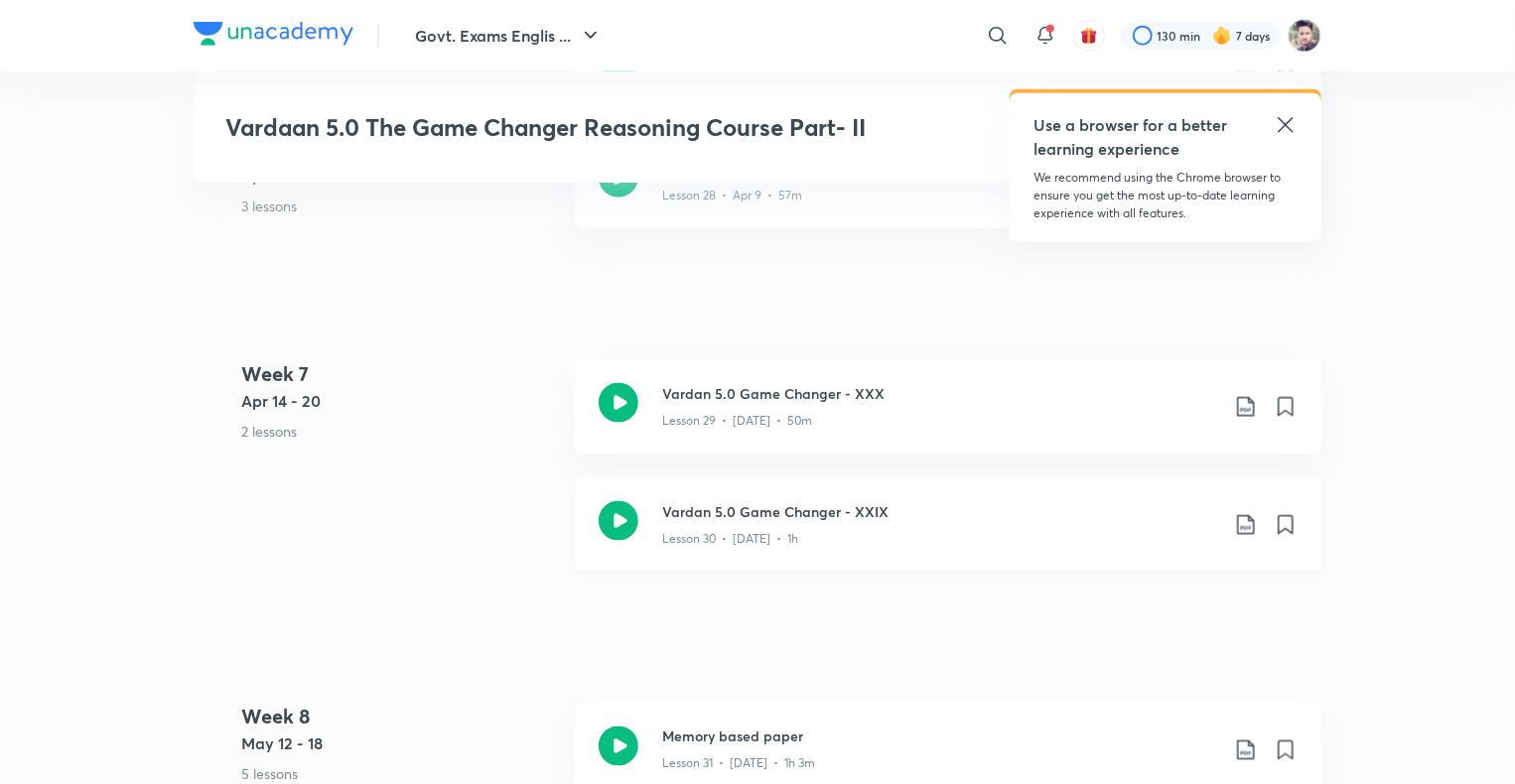 click on "Lesson 30  •  [DATE]  •  1h" at bounding box center (940, 535) 